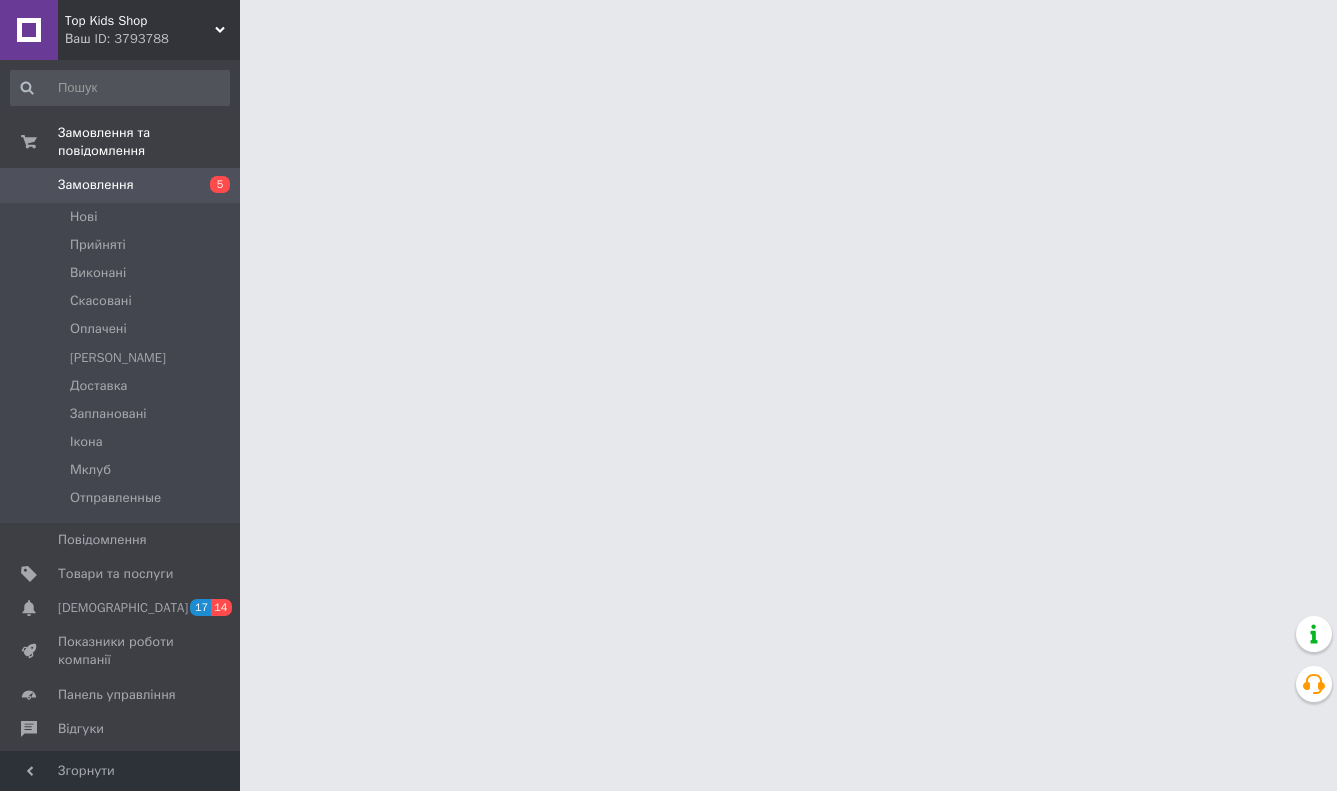 scroll, scrollTop: 0, scrollLeft: 0, axis: both 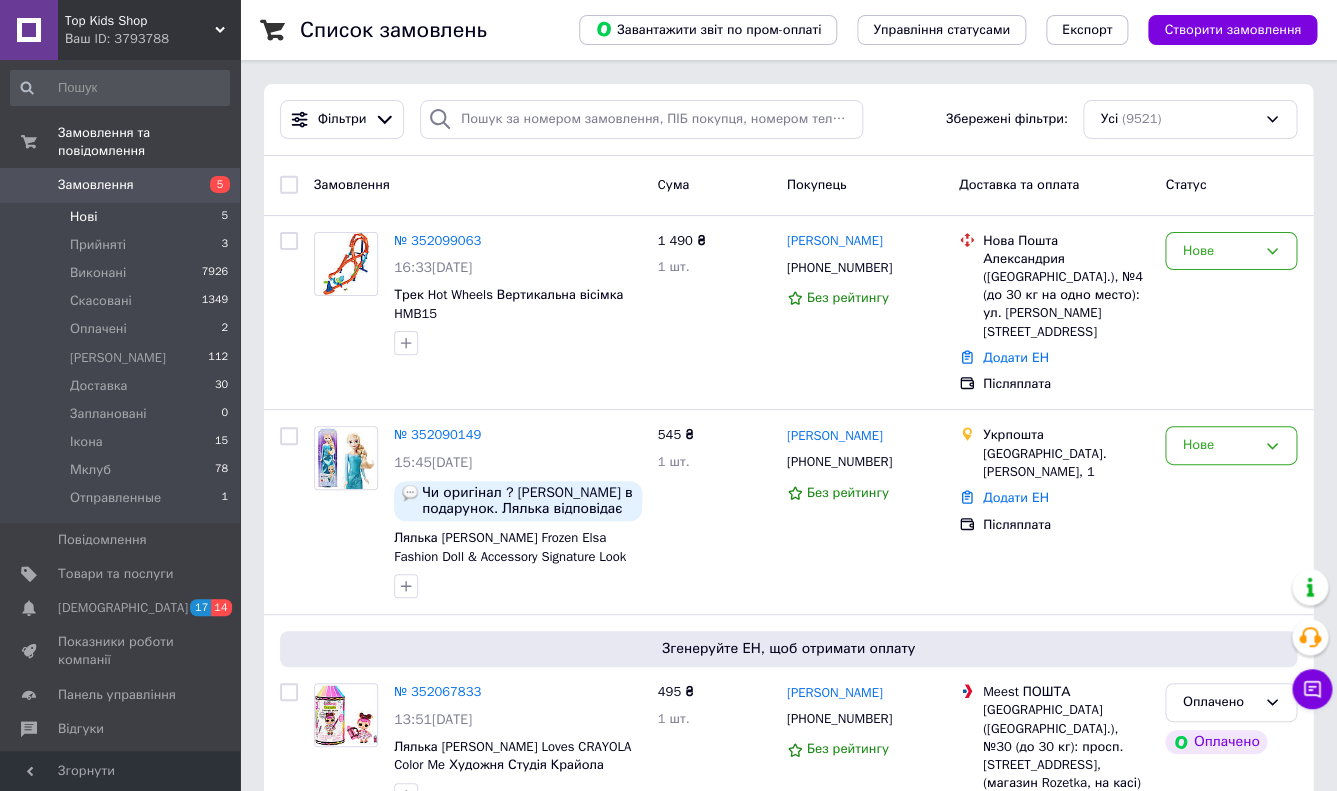 click on "Нові 5" at bounding box center (120, 217) 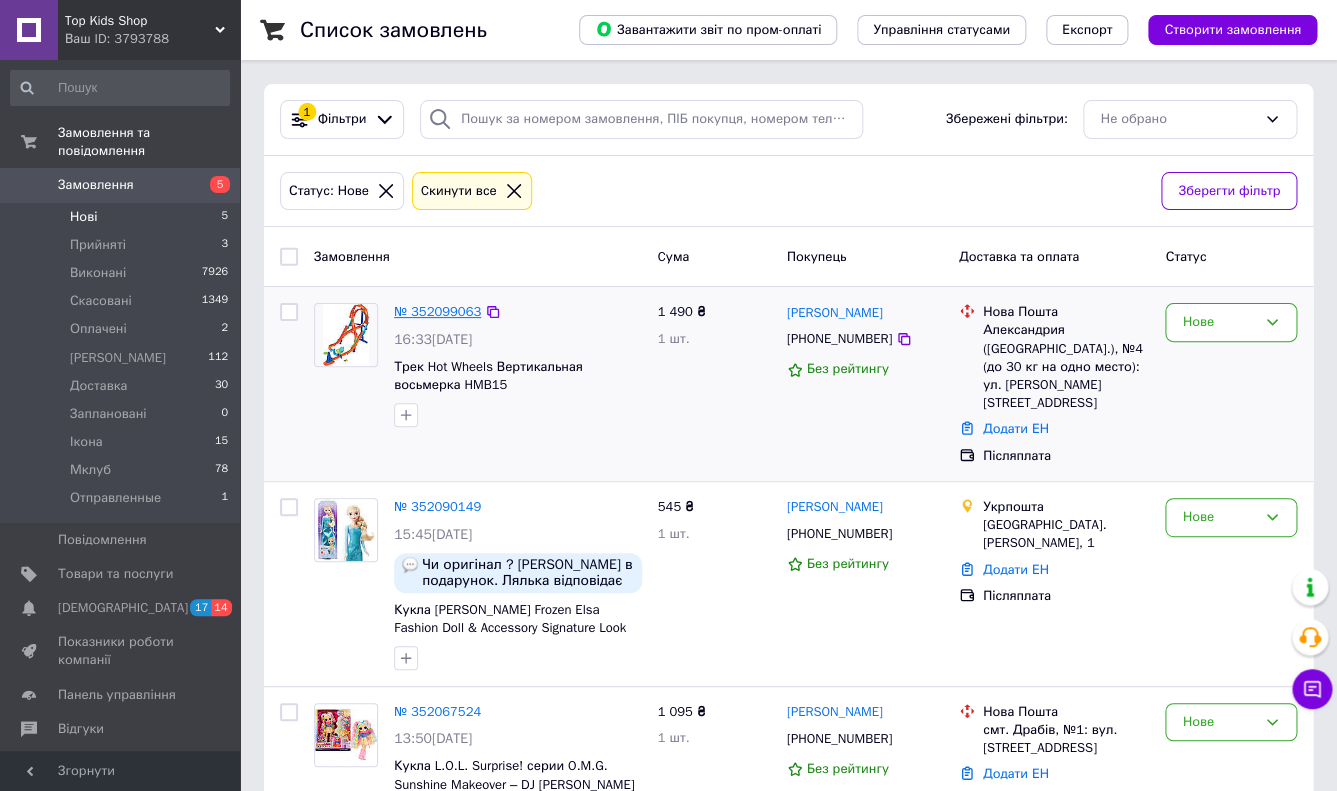 click on "№ 352099063" at bounding box center (437, 311) 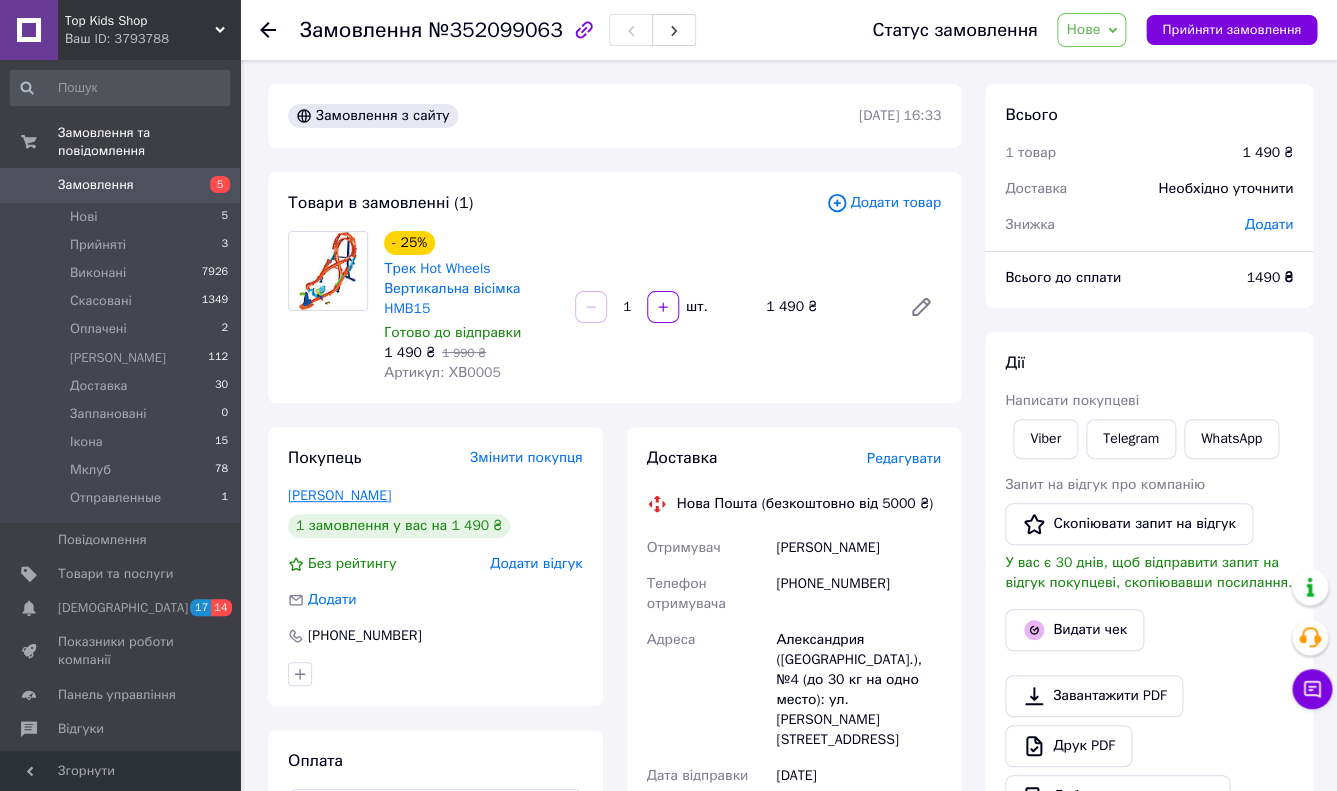 click on "[PERSON_NAME]" at bounding box center (339, 495) 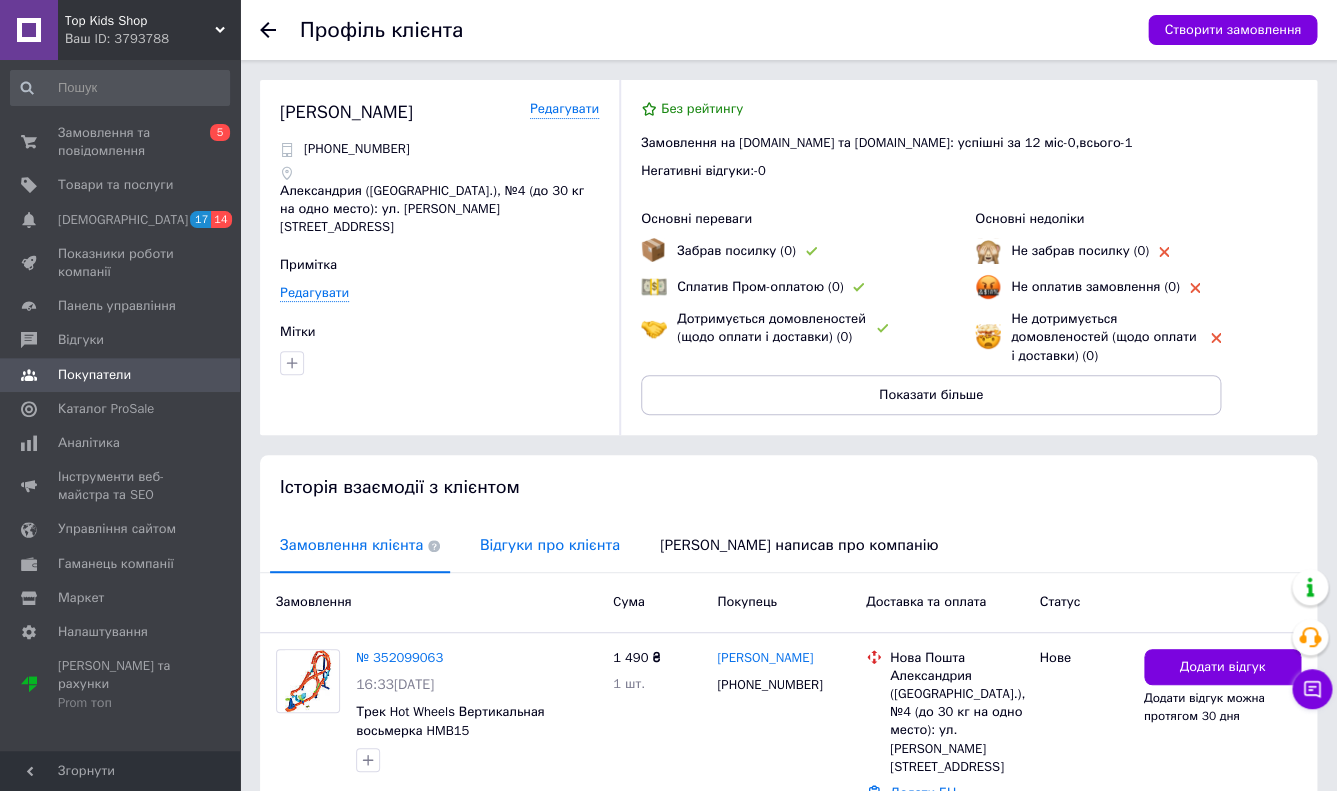 click on "Відгуки про клієнта" at bounding box center [550, 545] 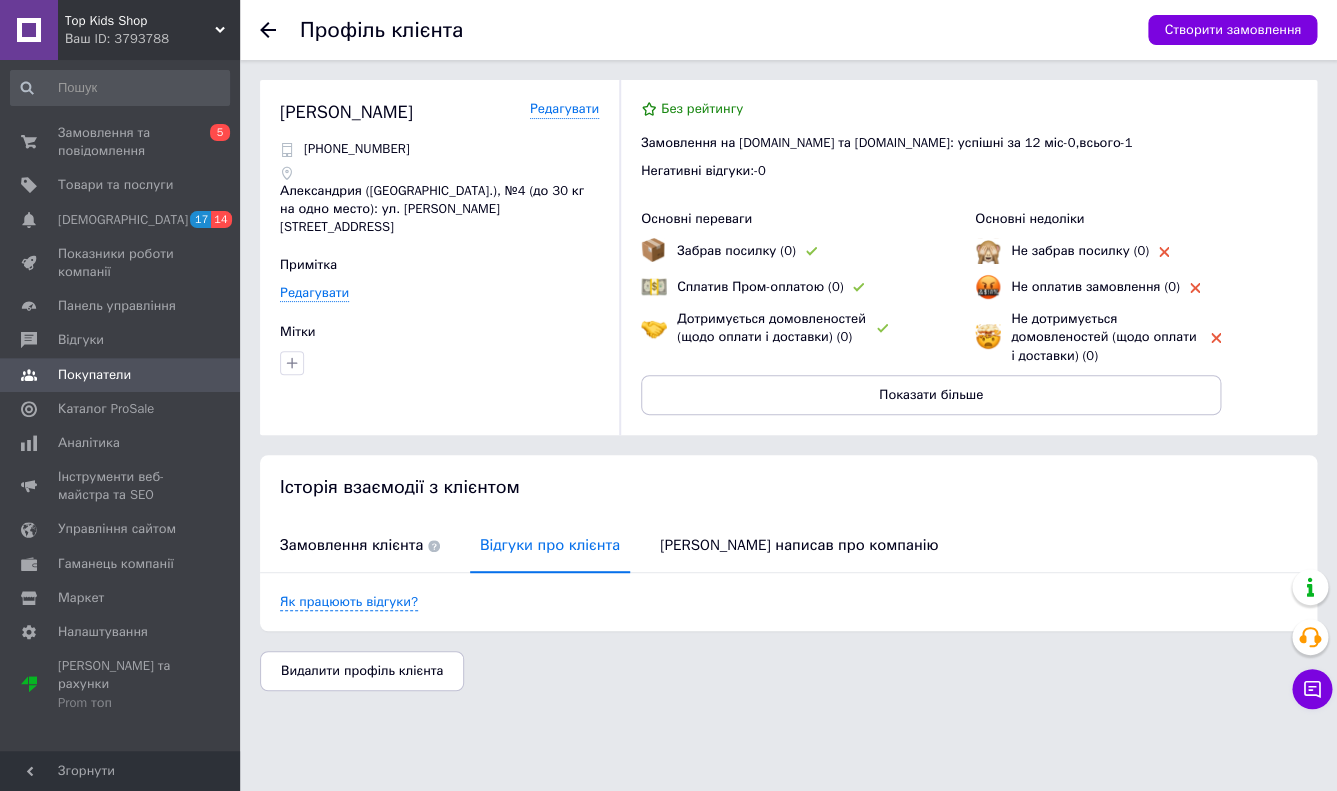 click 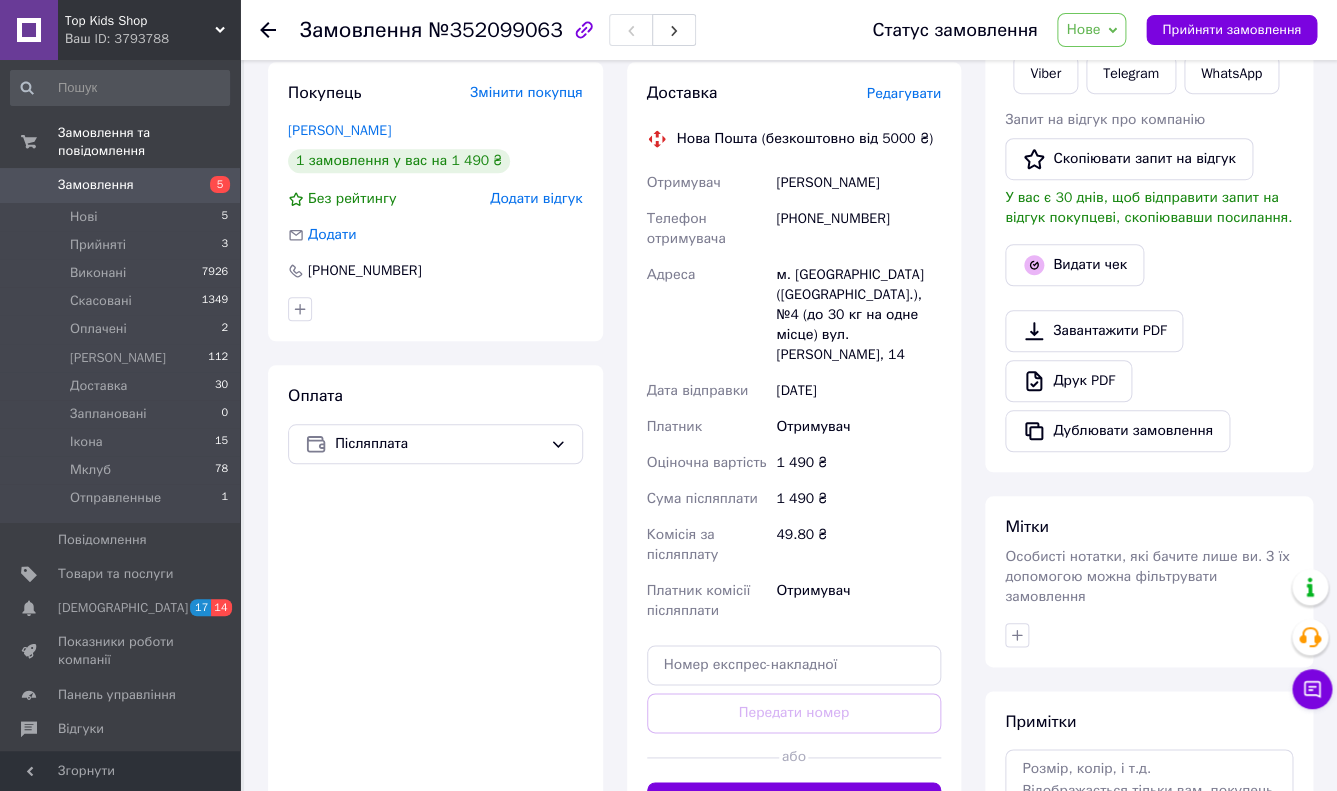 scroll, scrollTop: 511, scrollLeft: 0, axis: vertical 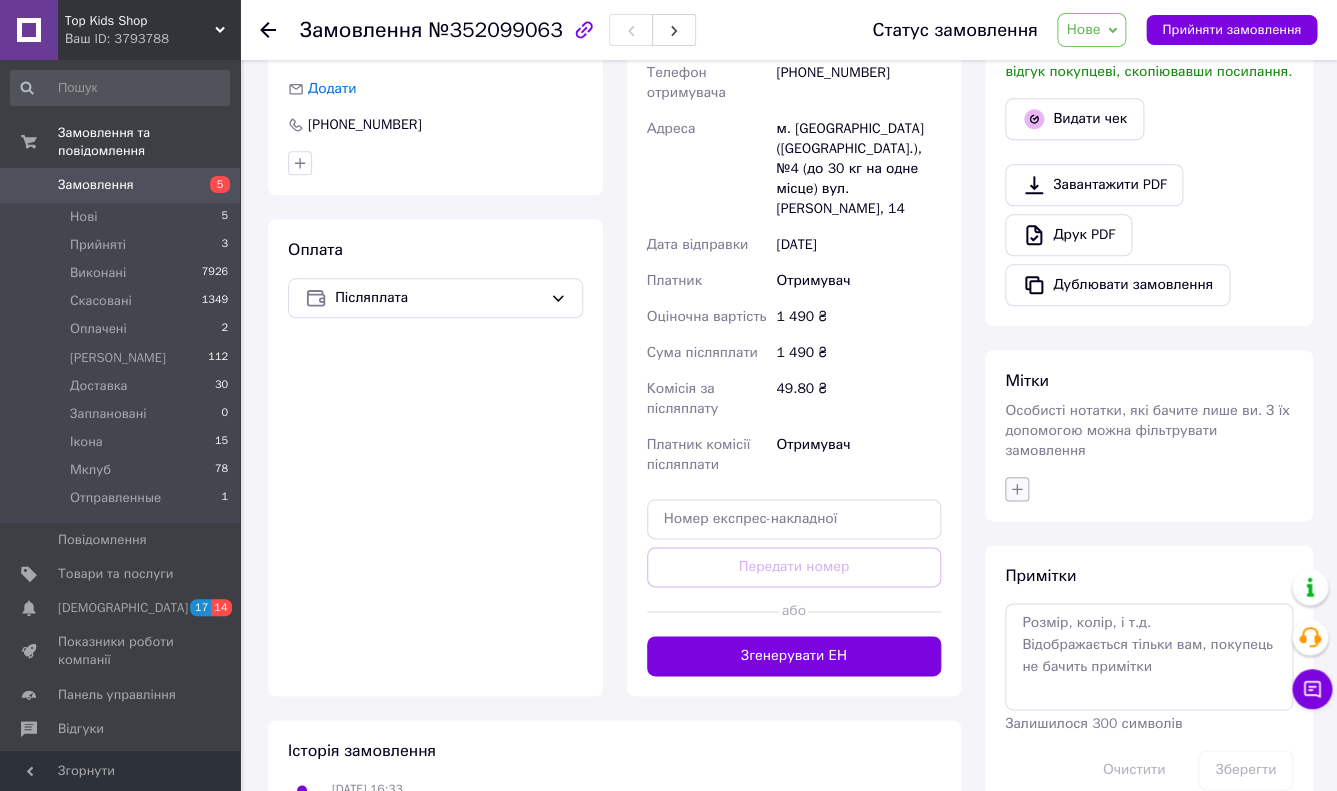 click 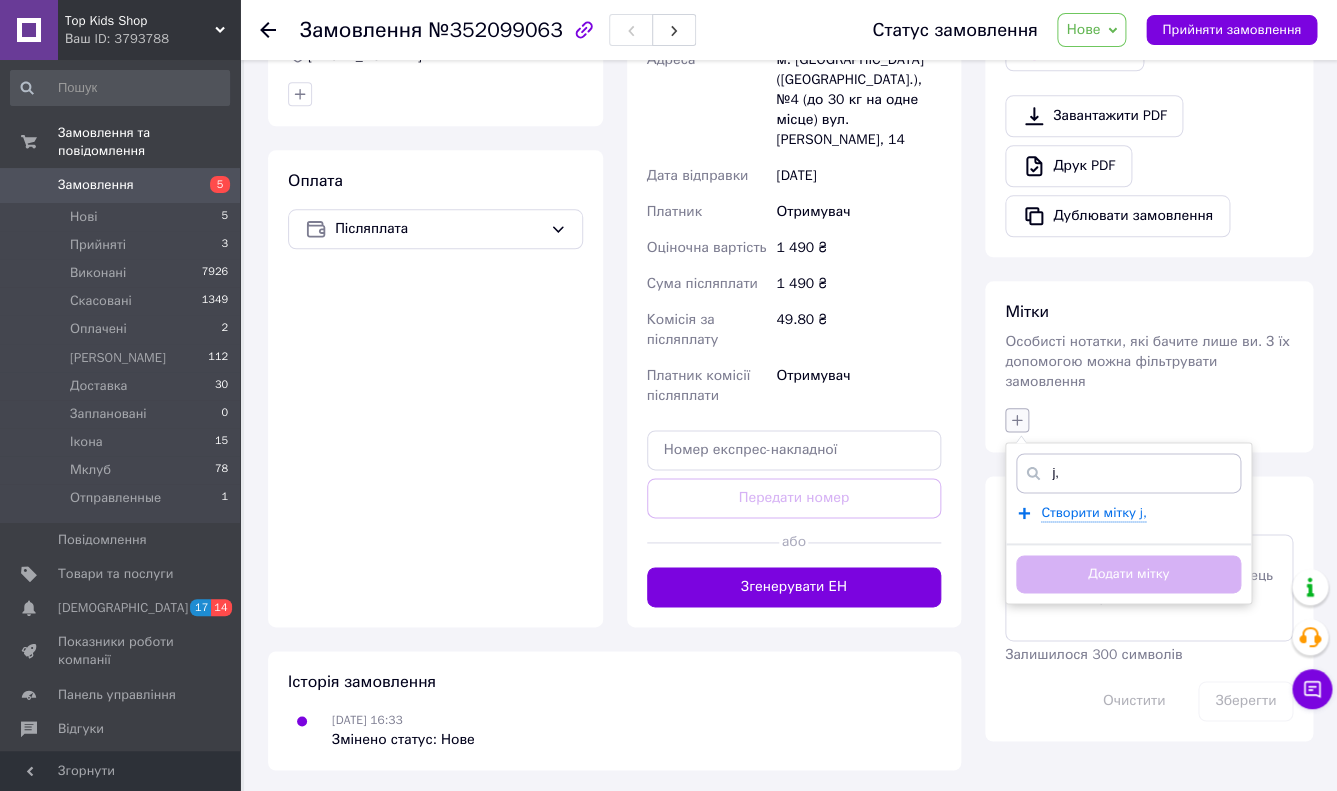 scroll, scrollTop: 603, scrollLeft: 0, axis: vertical 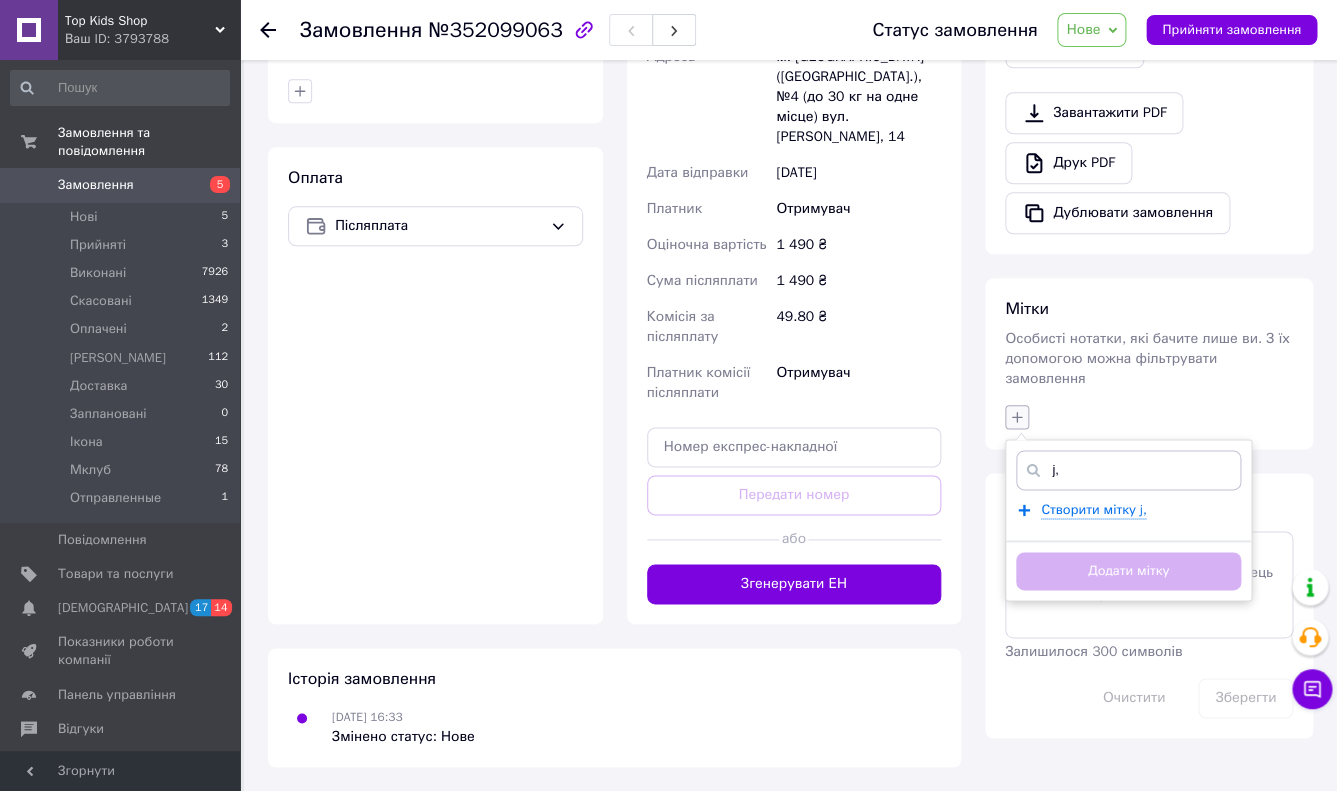 type on "j" 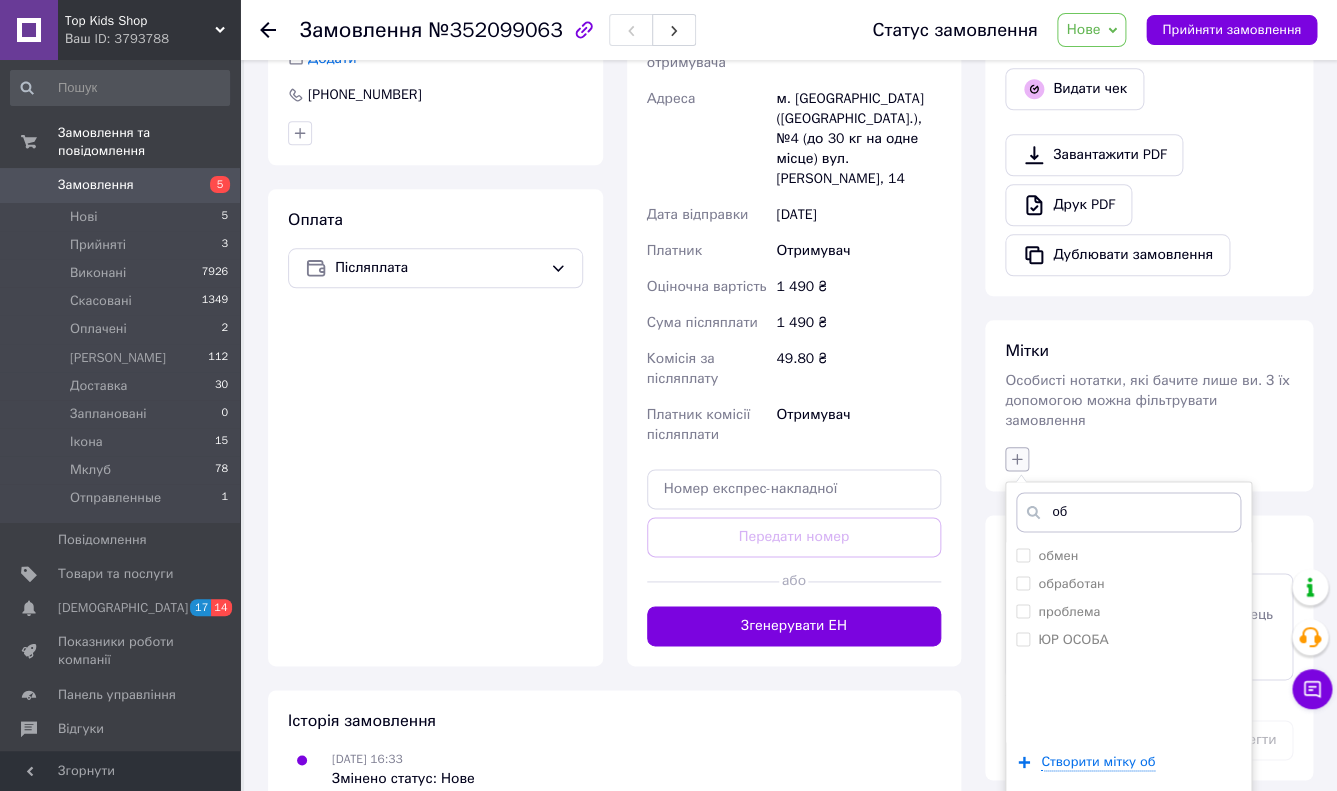 scroll, scrollTop: 651, scrollLeft: 0, axis: vertical 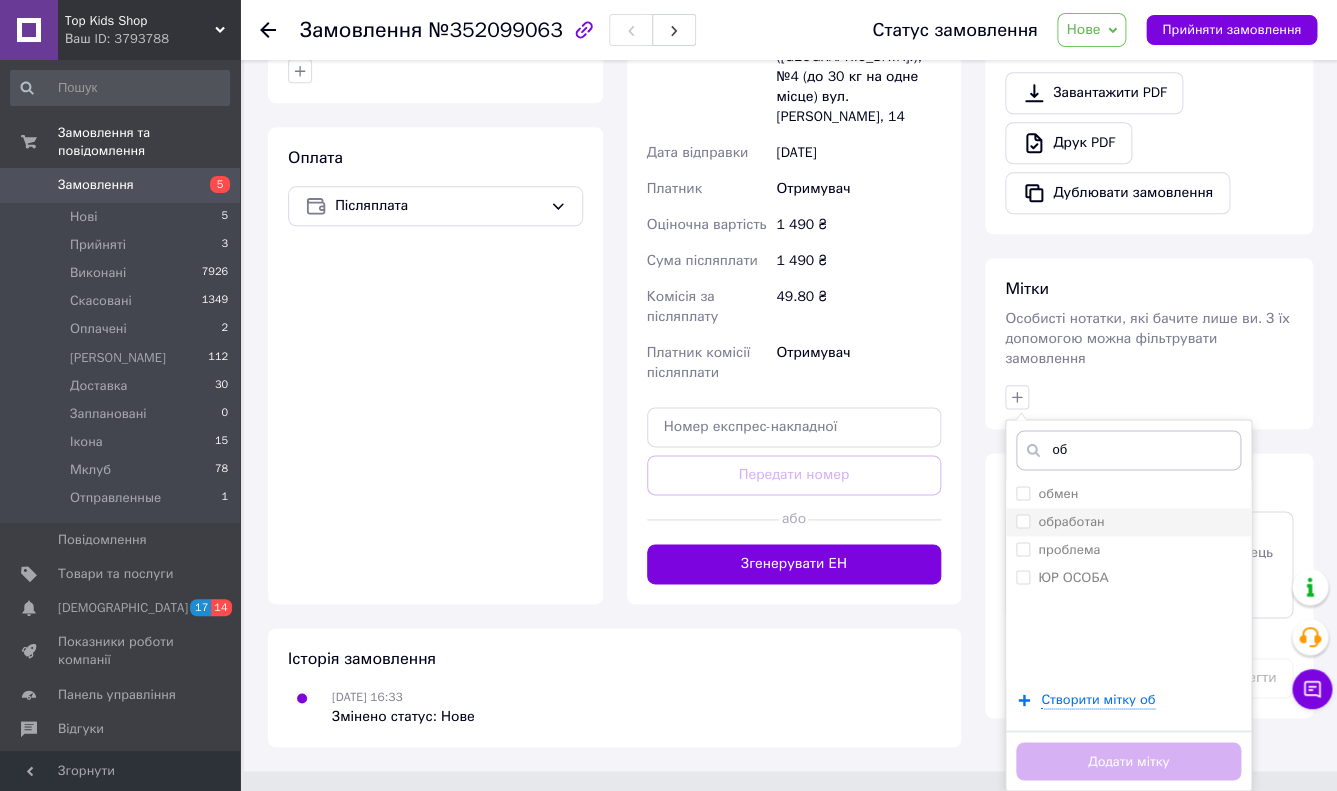 type on "об" 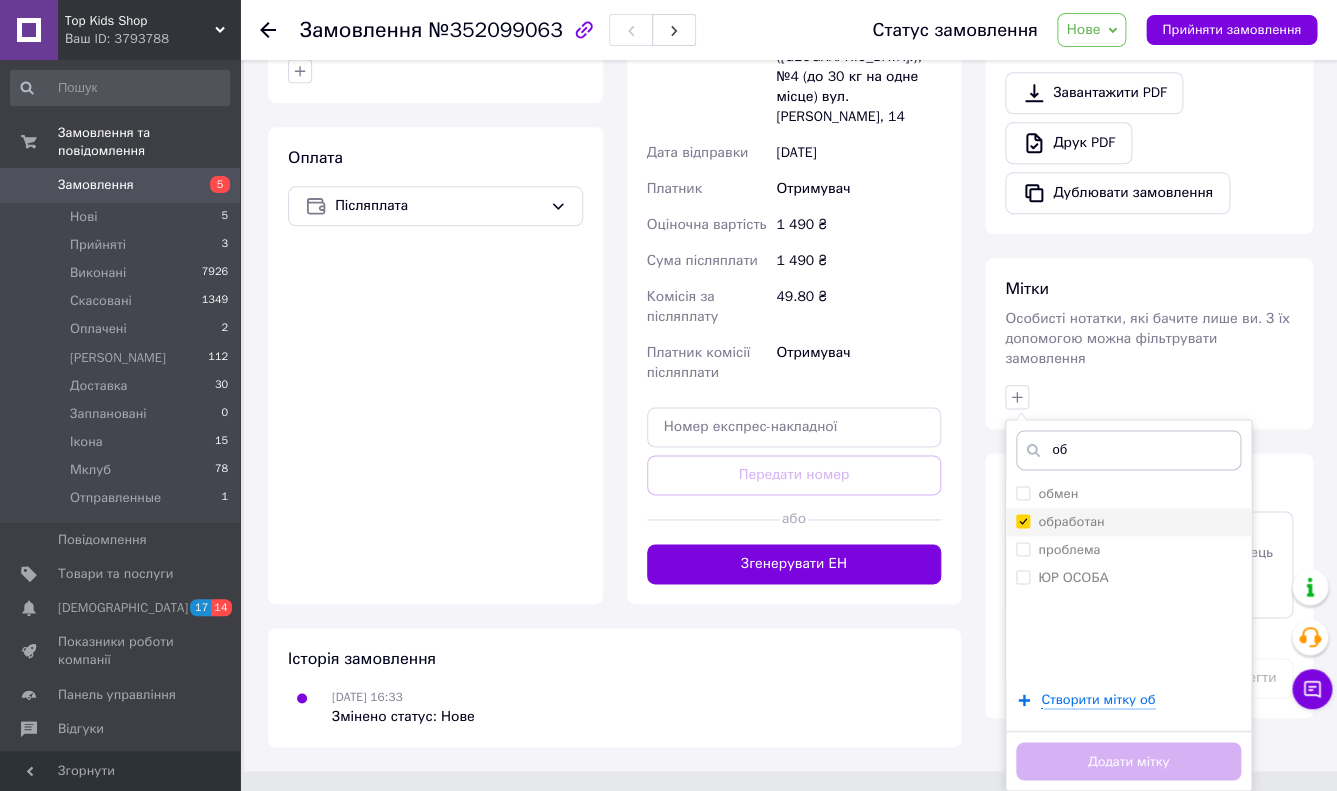 checkbox on "true" 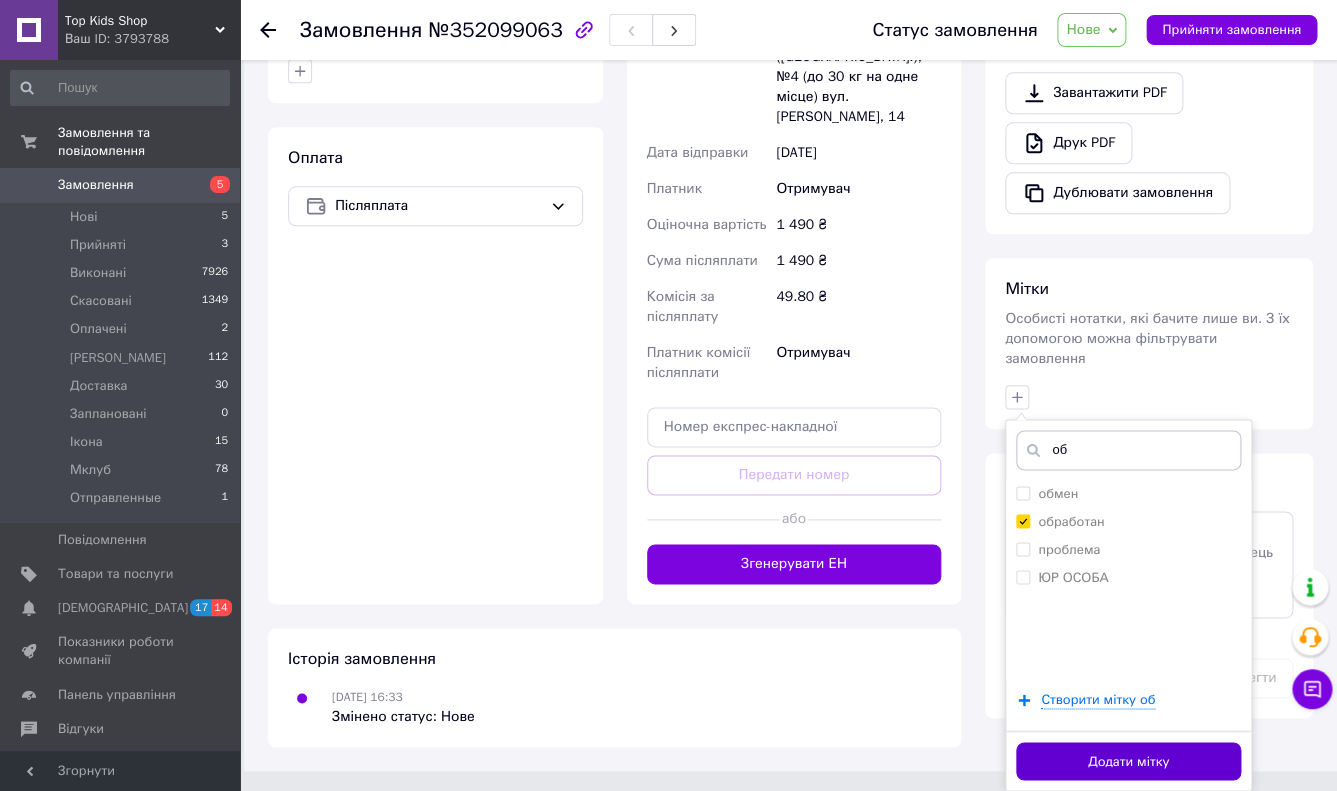 click on "Додати мітку" at bounding box center (1128, 761) 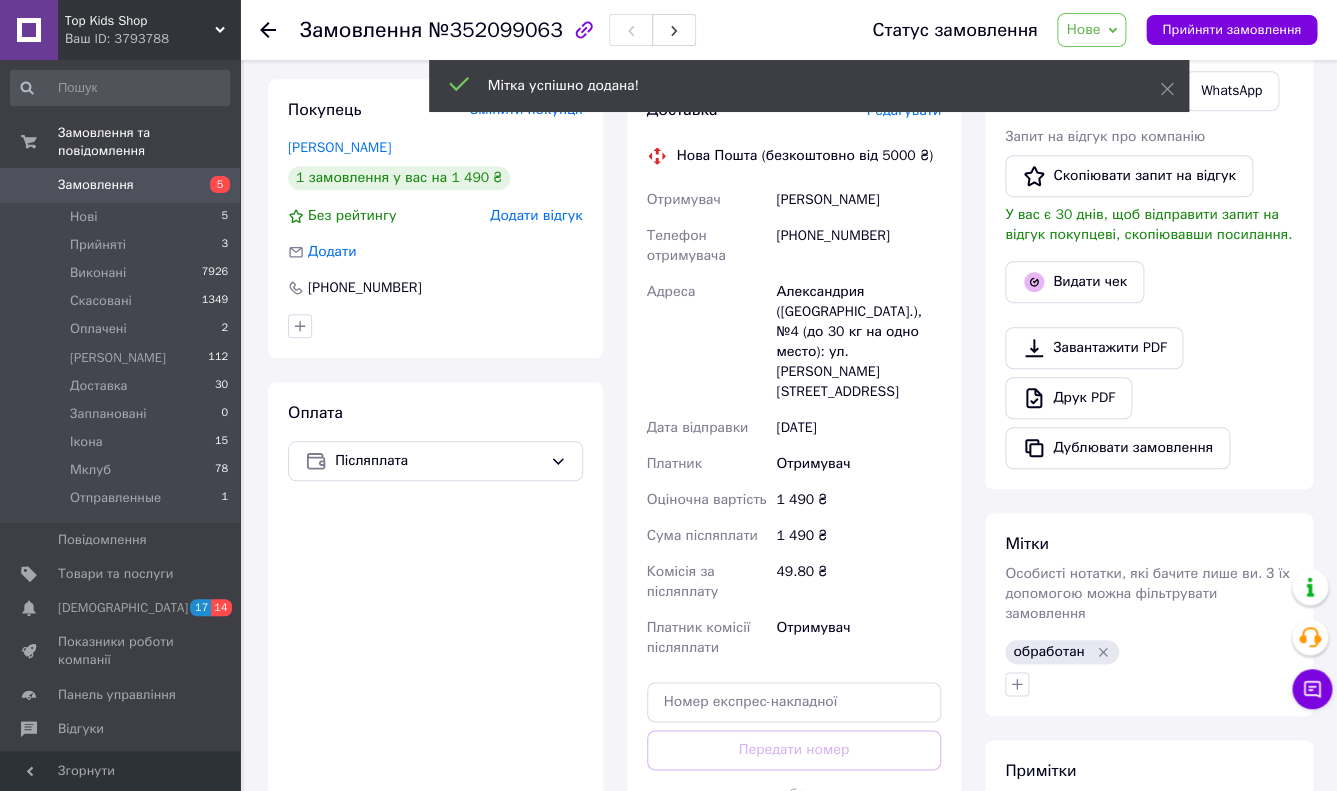 scroll, scrollTop: 350, scrollLeft: 0, axis: vertical 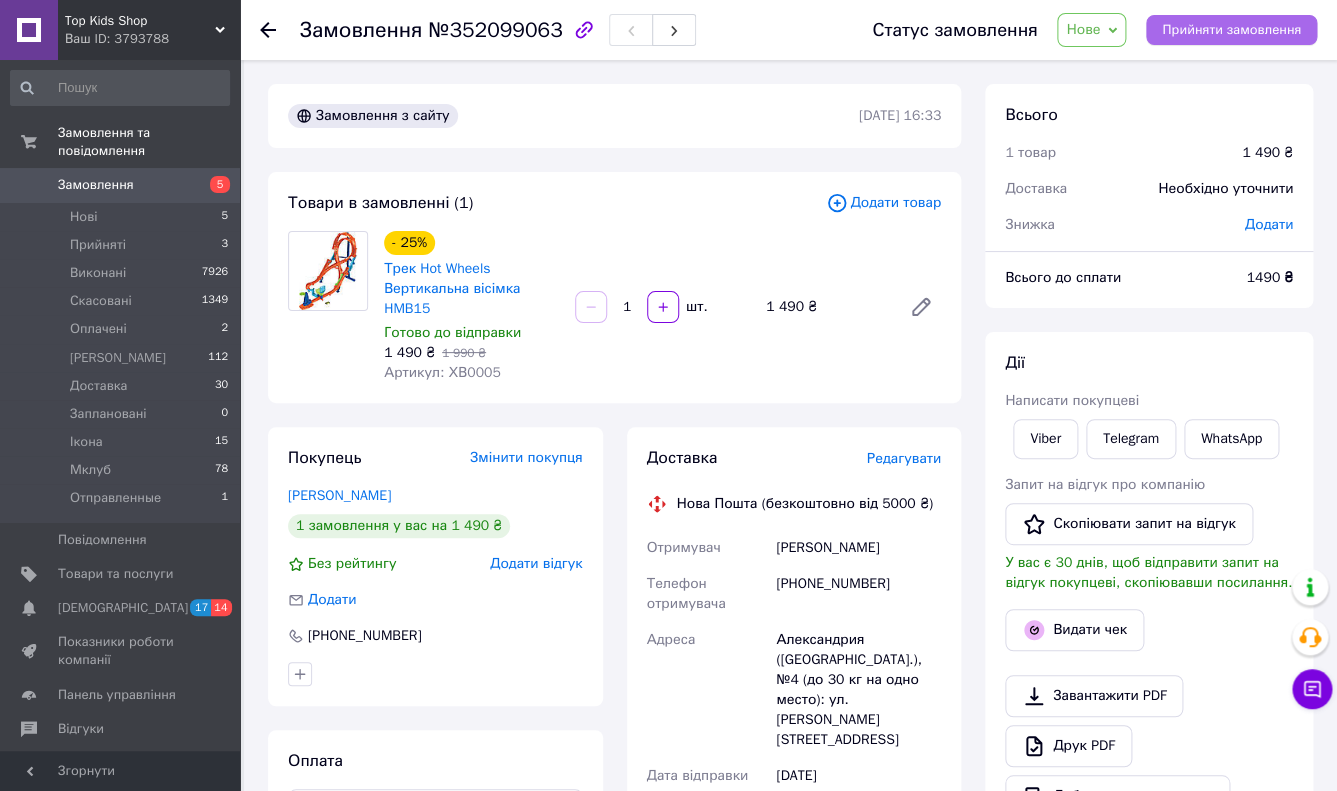 click on "Прийняти замовлення" at bounding box center (1231, 30) 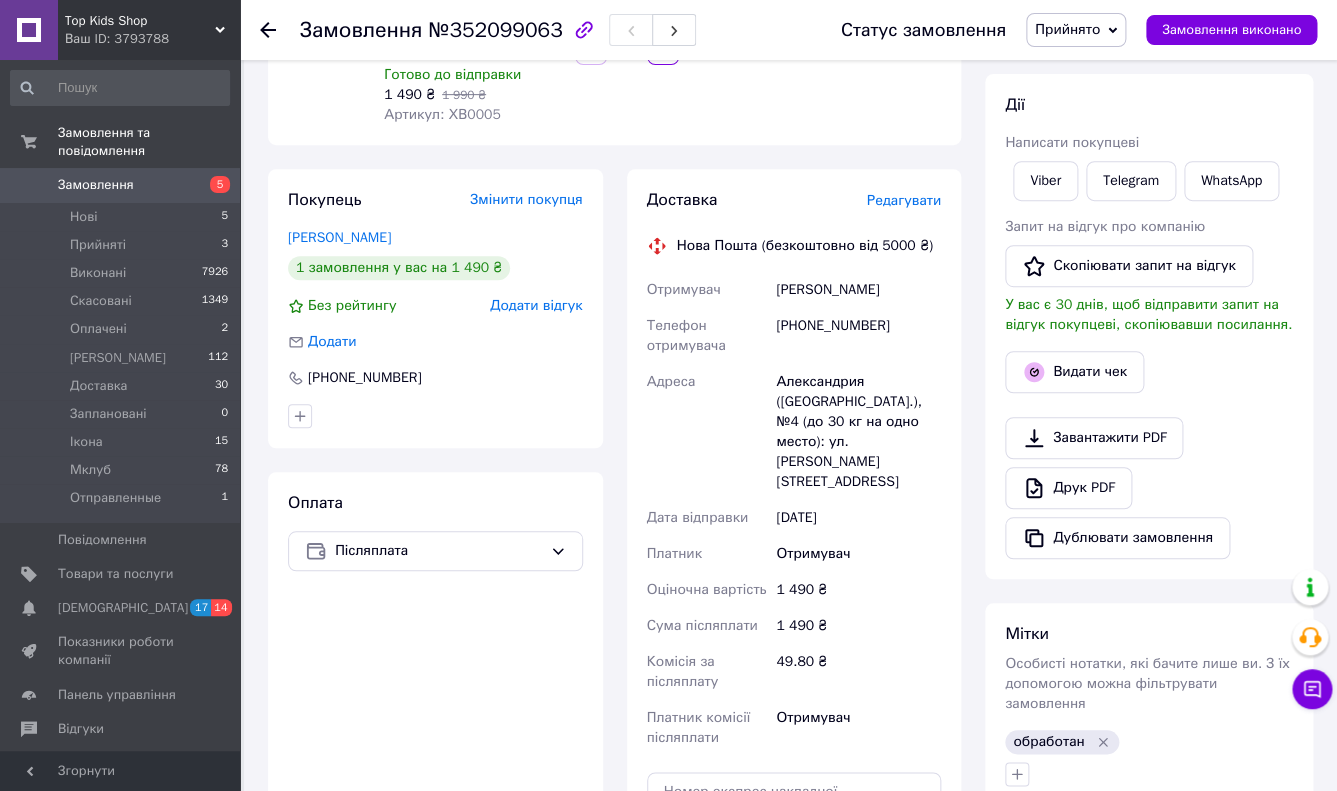 scroll, scrollTop: 0, scrollLeft: 0, axis: both 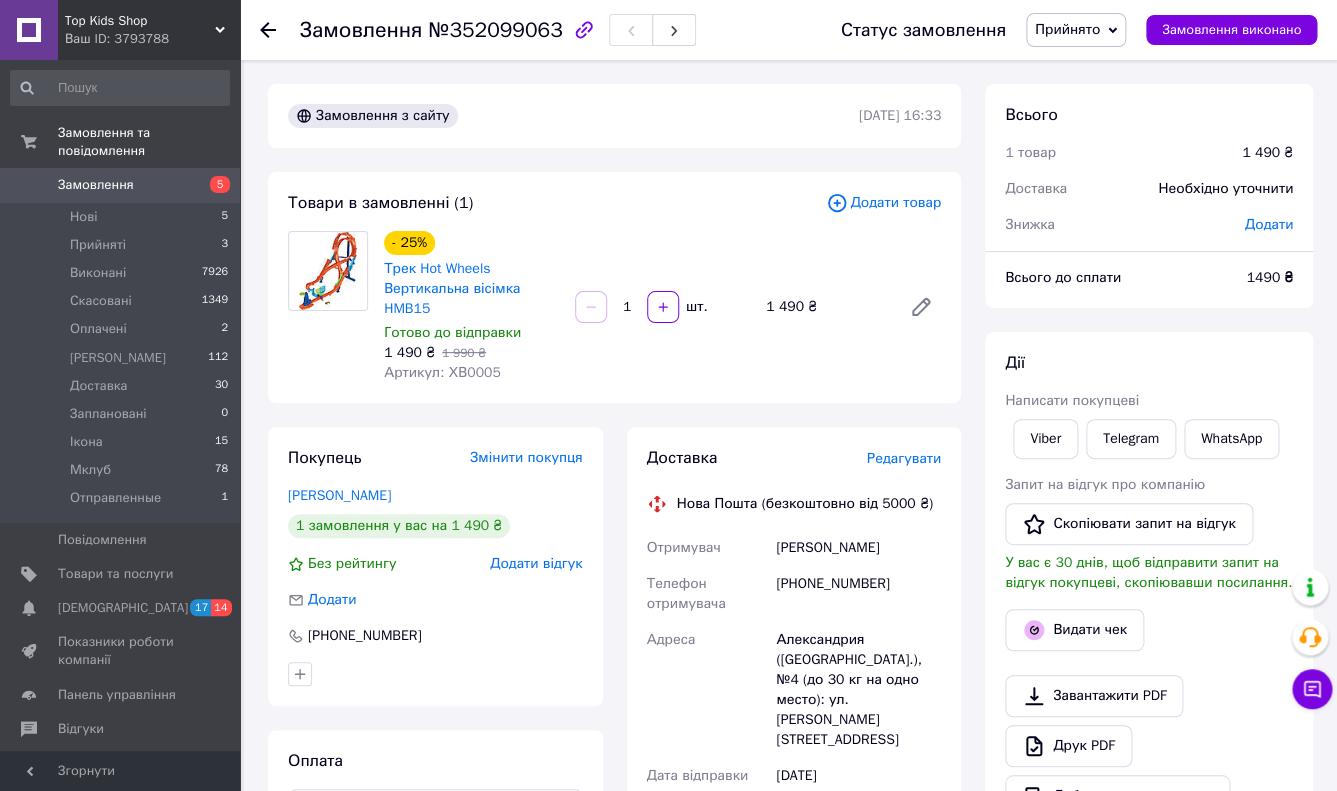 click on "Замовлення 5" at bounding box center (120, 185) 